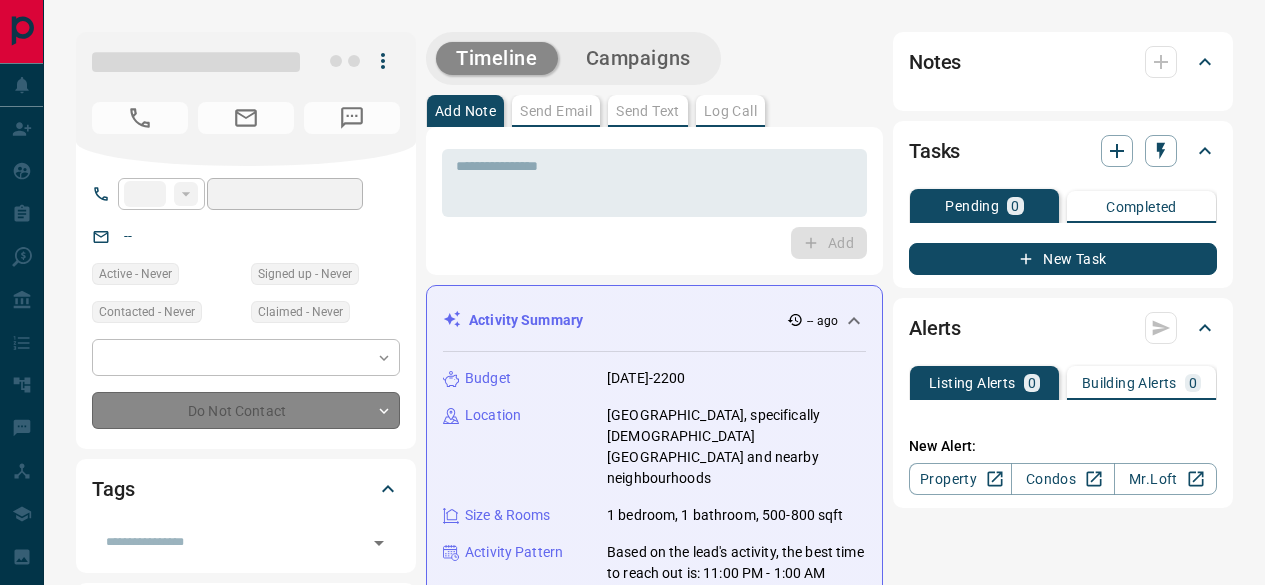 scroll, scrollTop: 0, scrollLeft: 0, axis: both 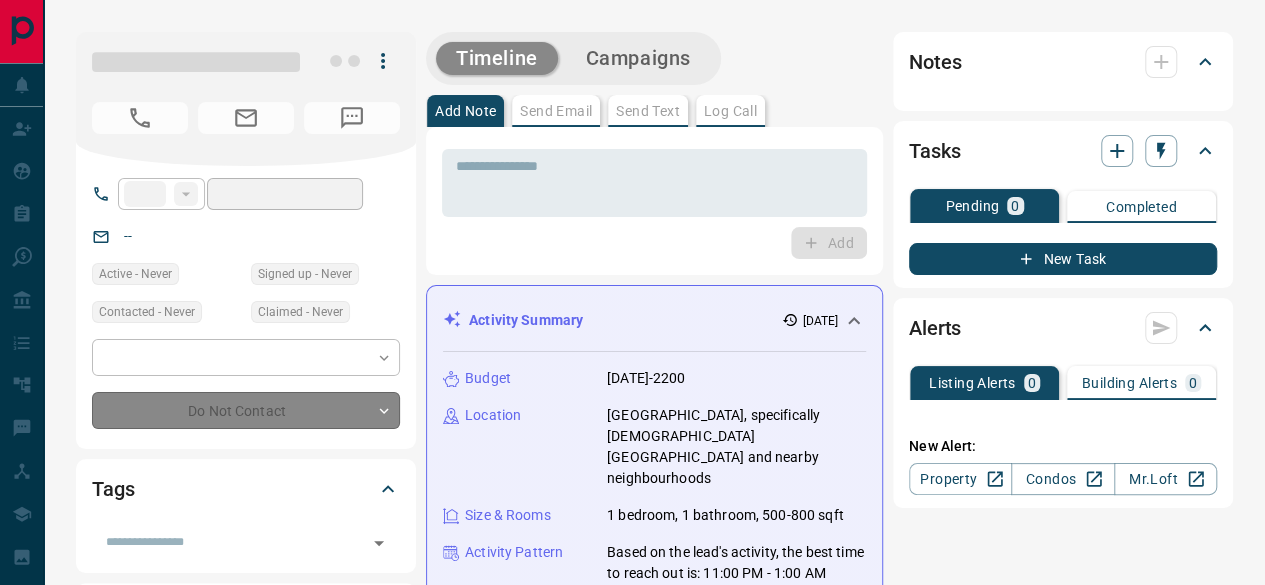 type on "**" 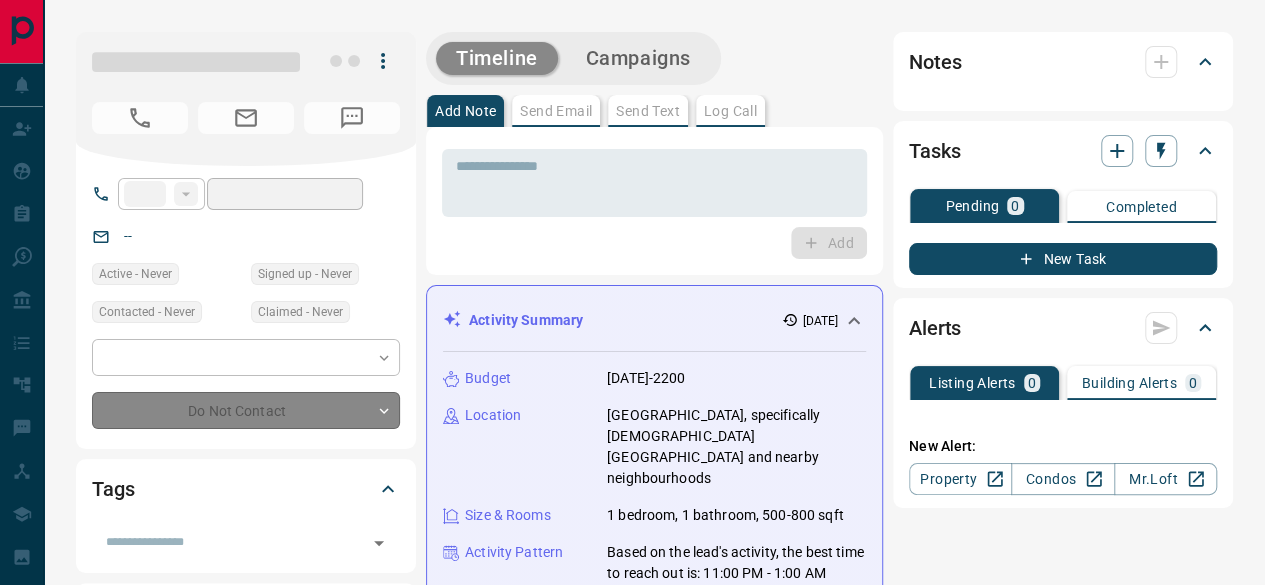 type on "**********" 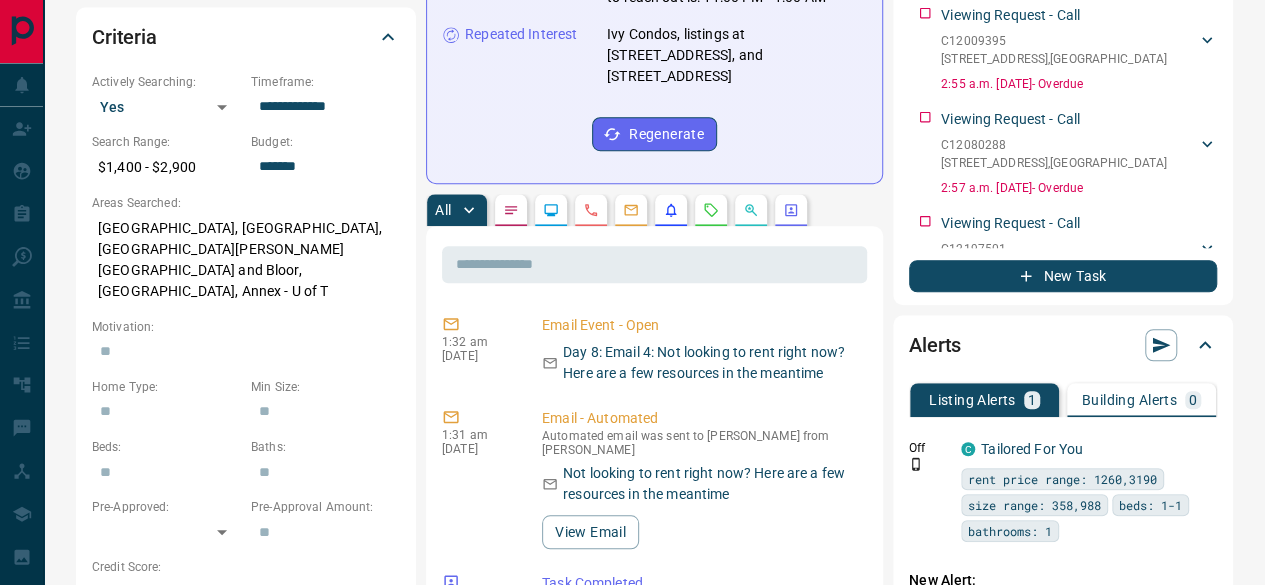 scroll, scrollTop: 600, scrollLeft: 0, axis: vertical 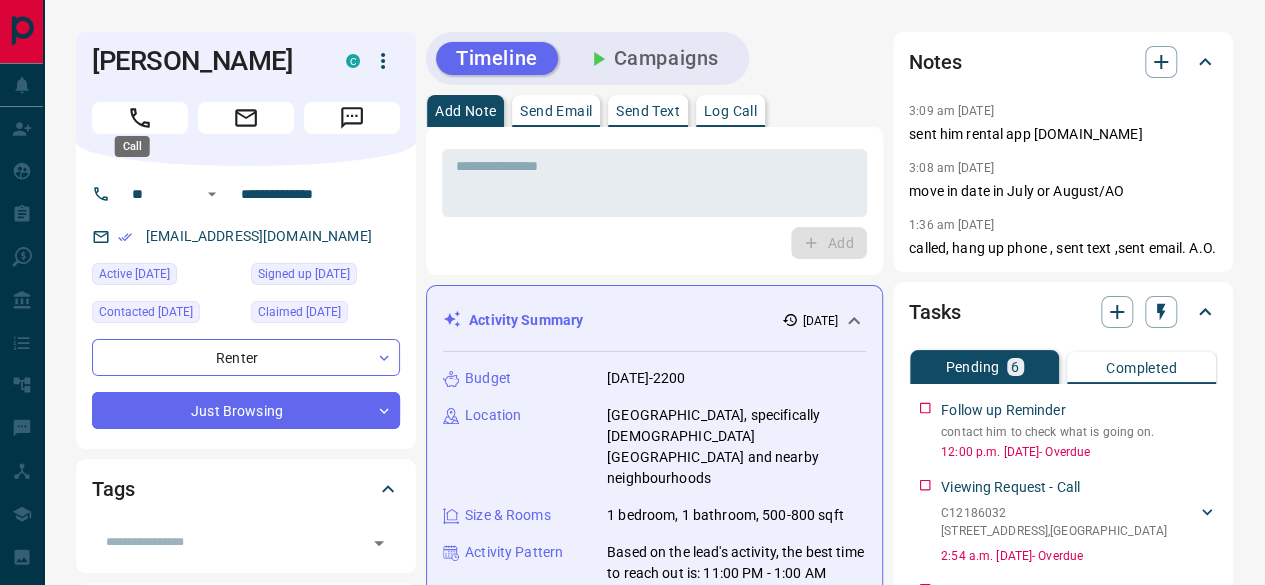 click on "Call" at bounding box center [132, 140] 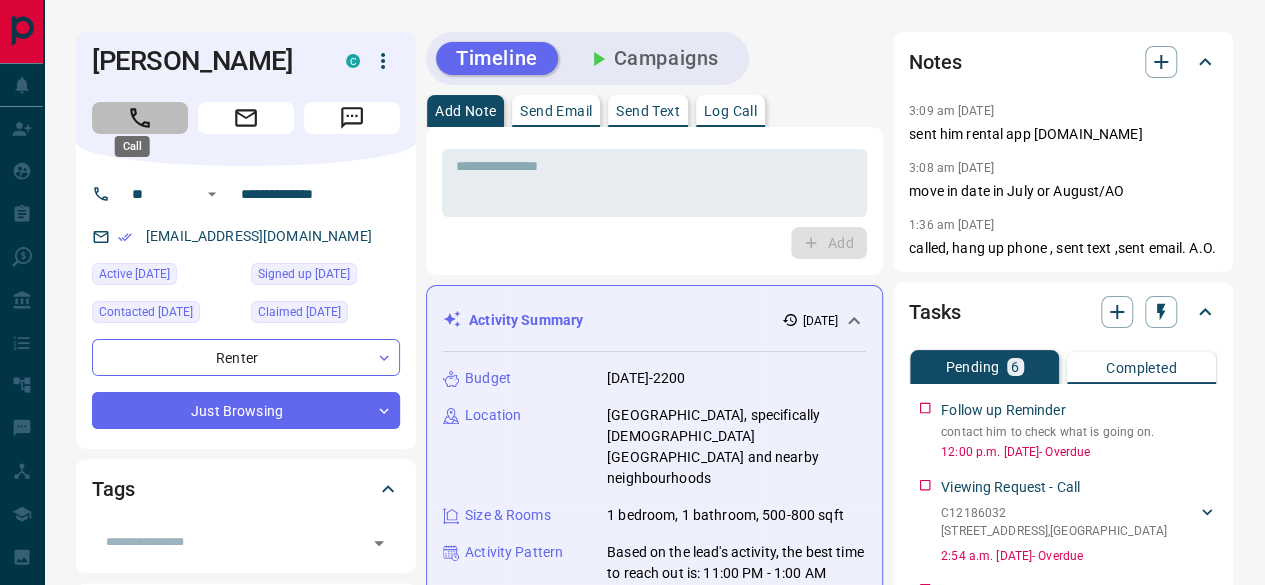 click 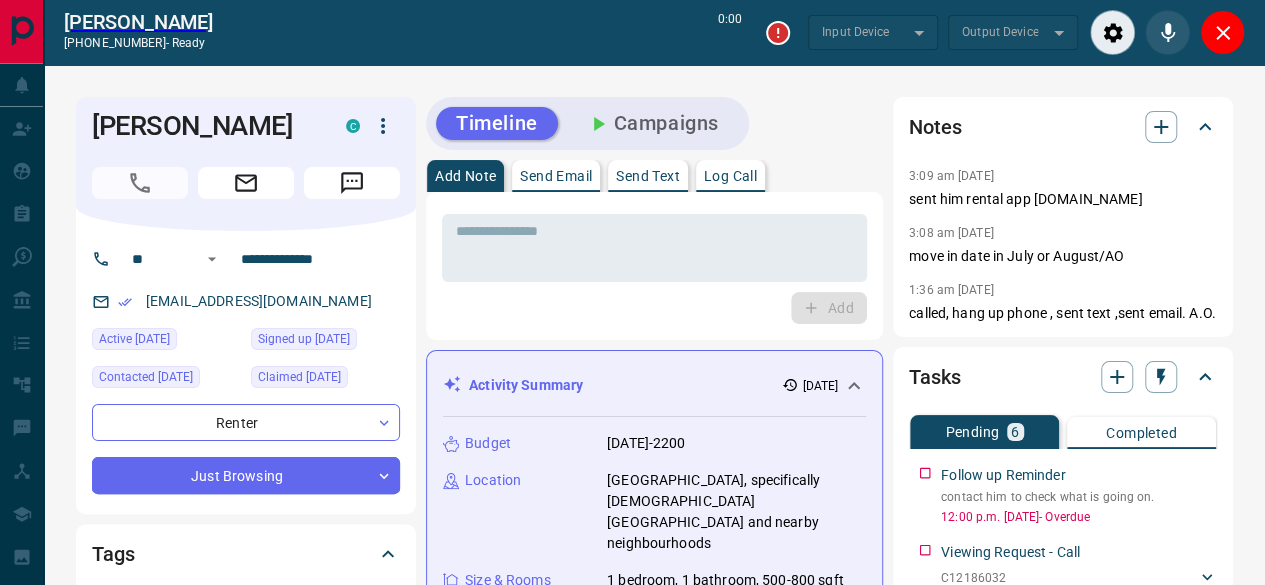 type on "*******" 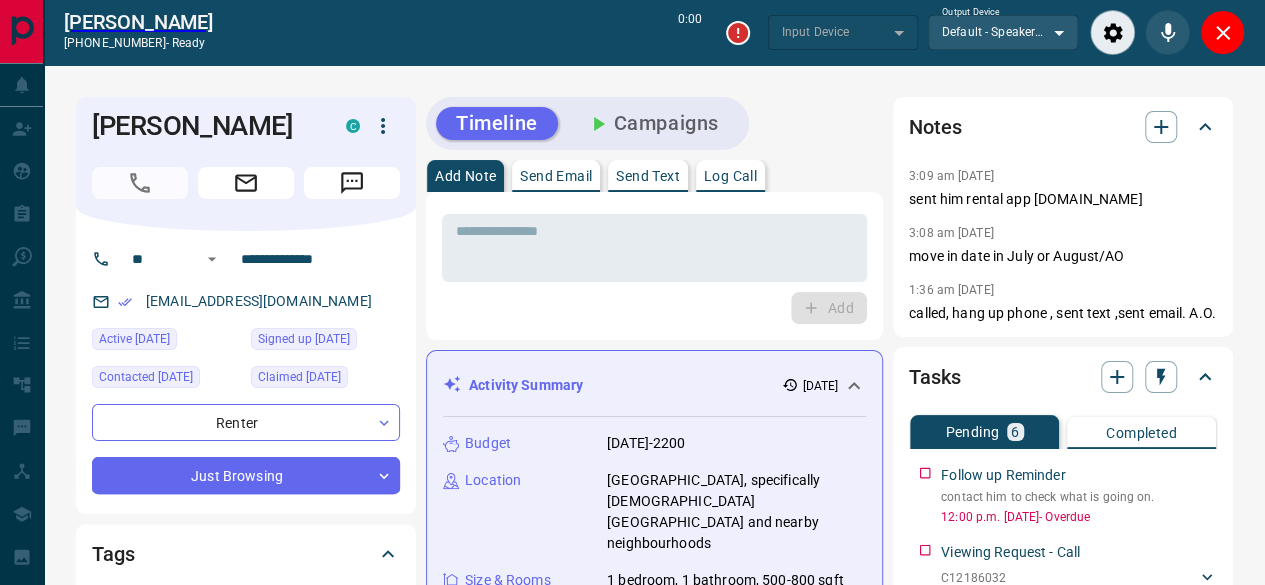 type on "*******" 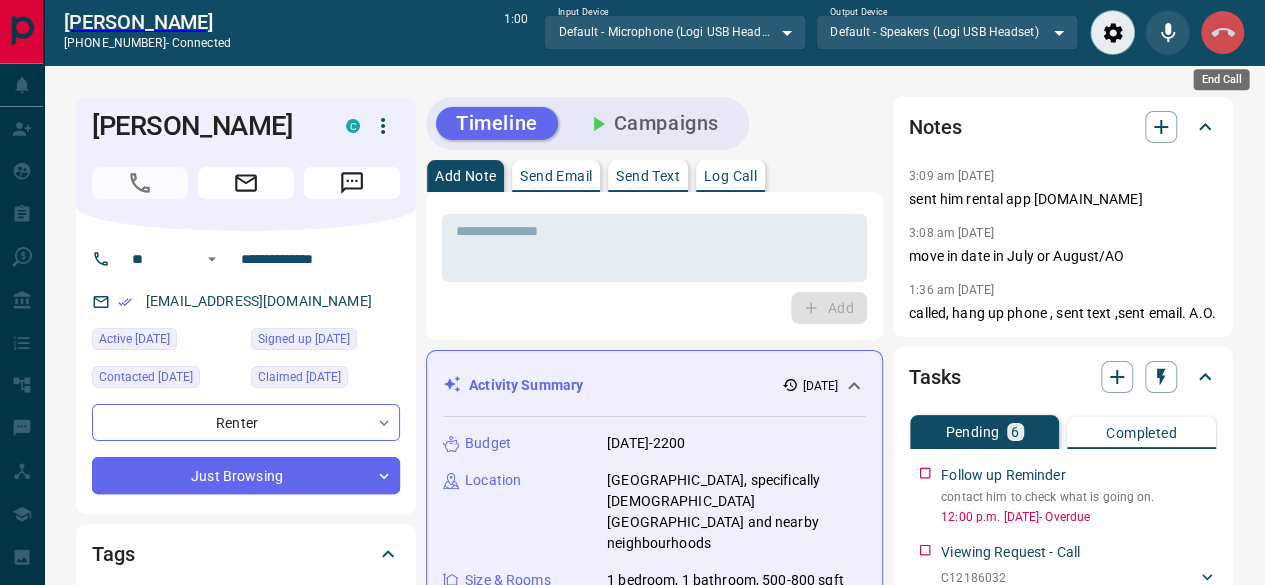 click at bounding box center (1222, 32) 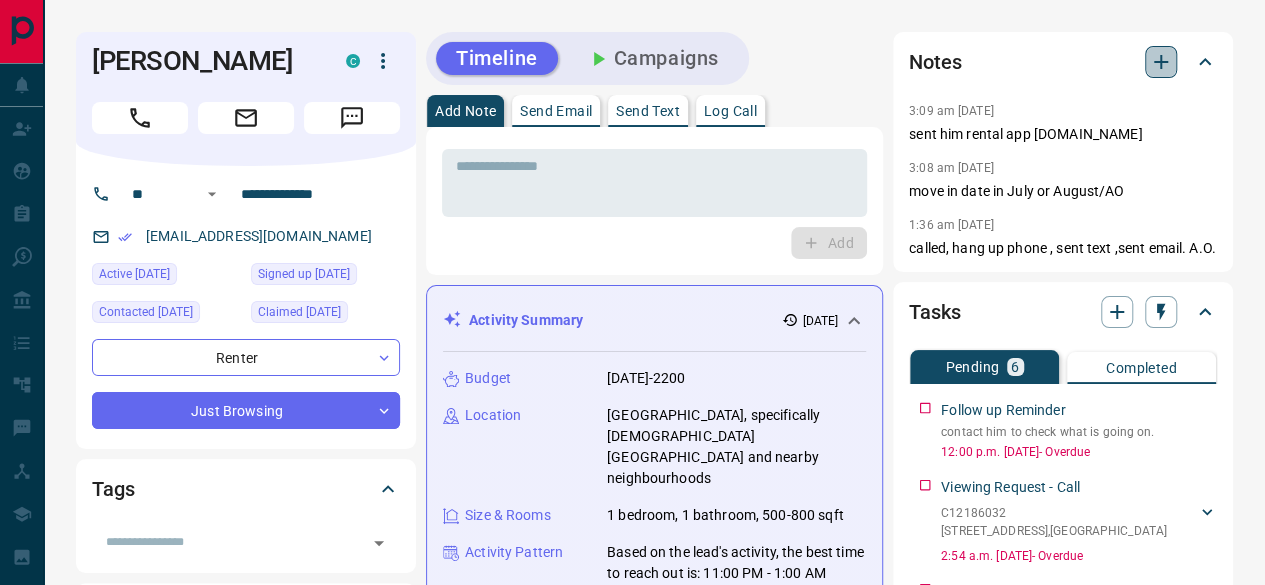 click 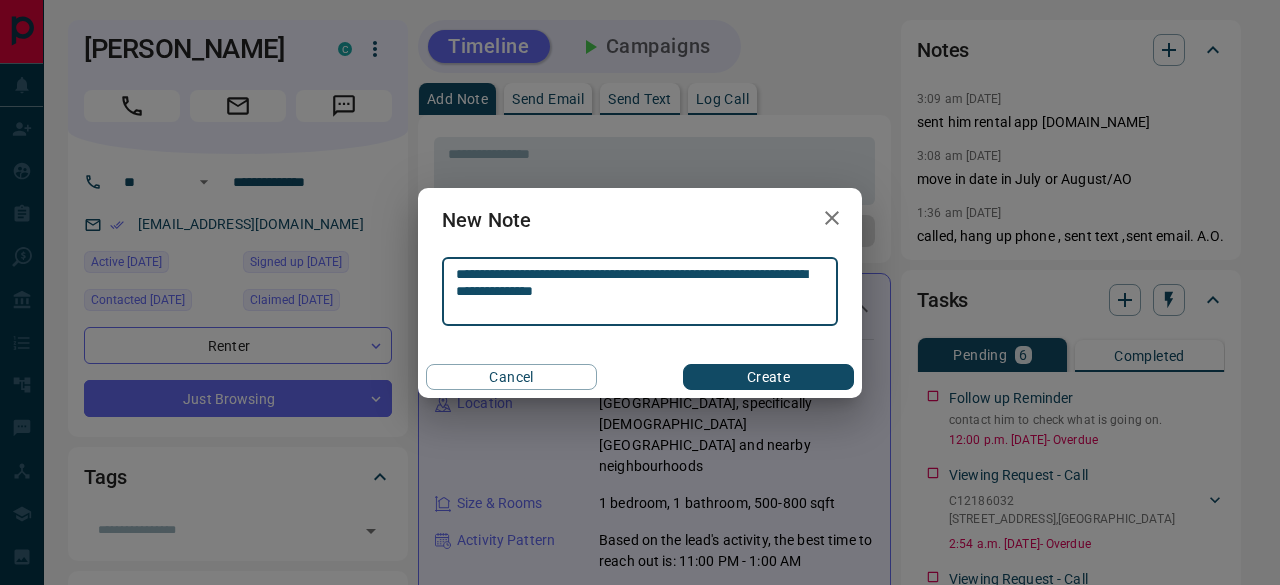 type on "**********" 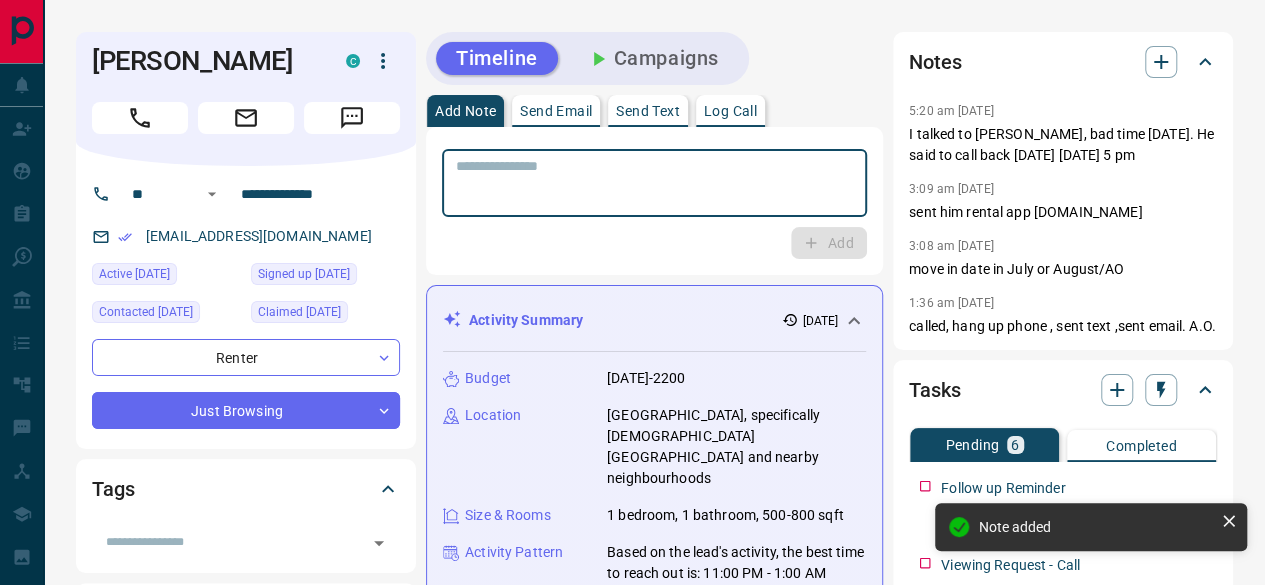 click at bounding box center (654, 183) 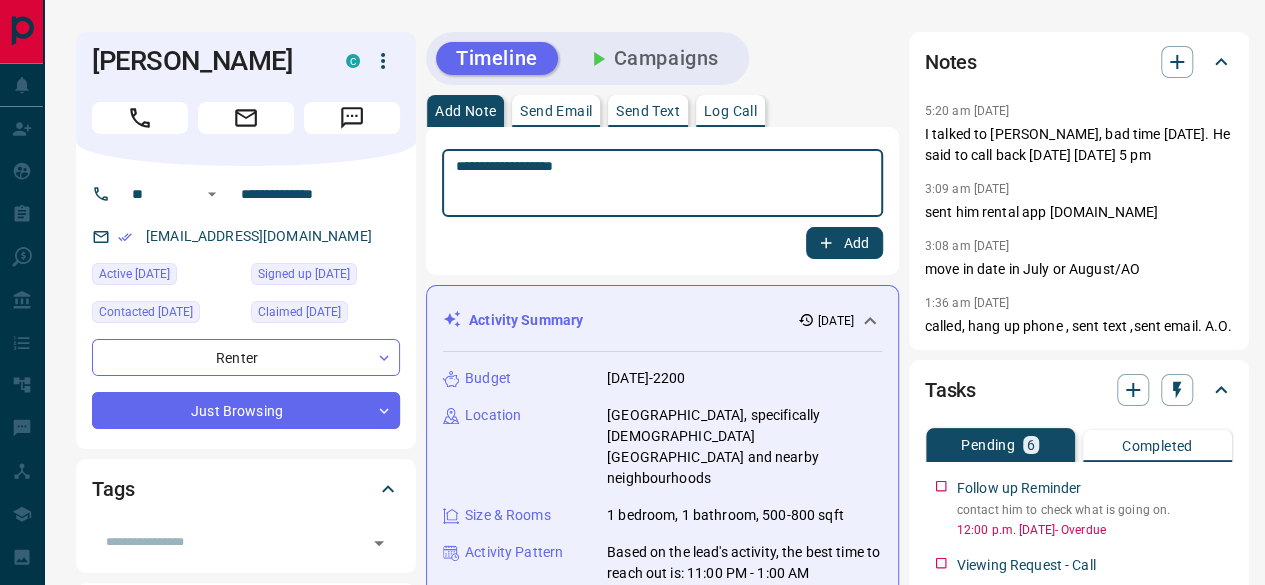 type on "**********" 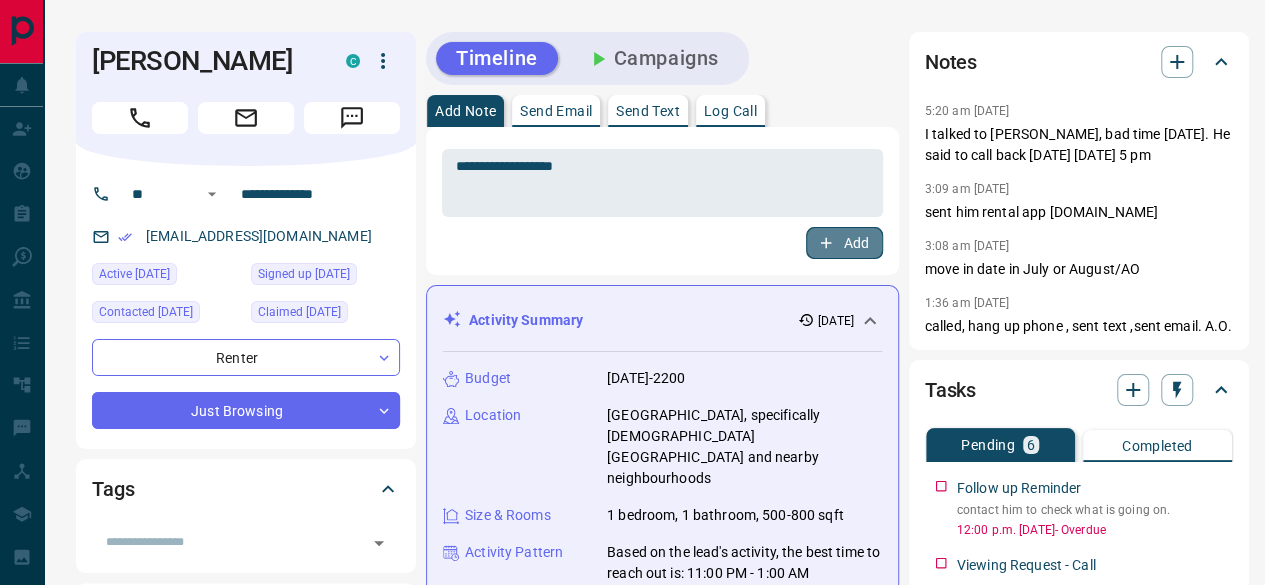 click 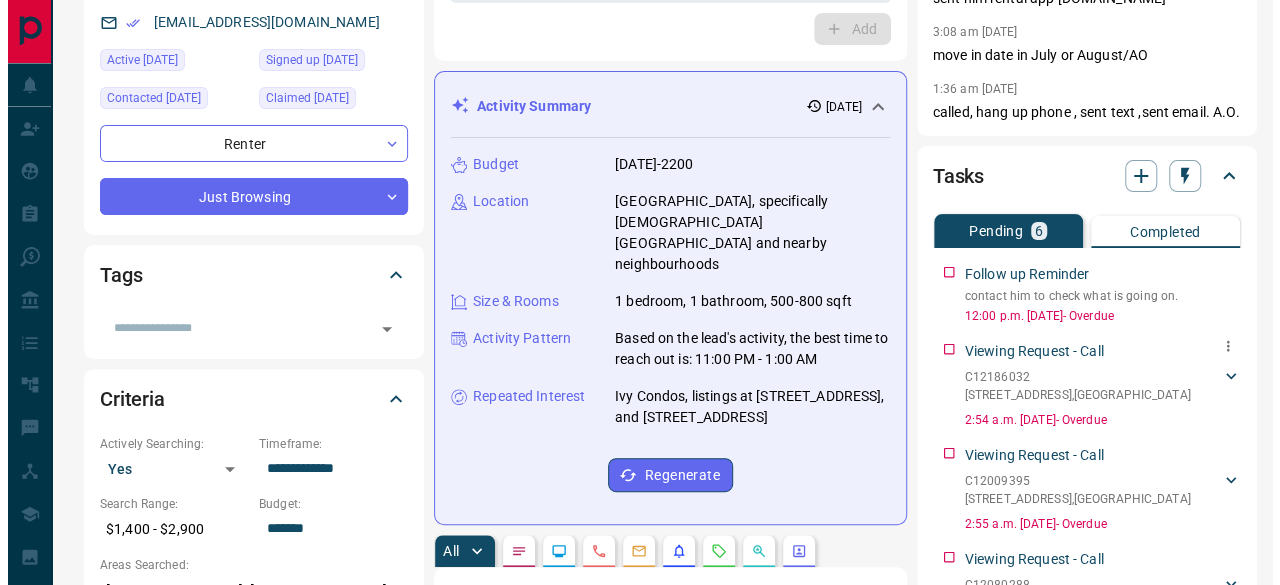 scroll, scrollTop: 200, scrollLeft: 0, axis: vertical 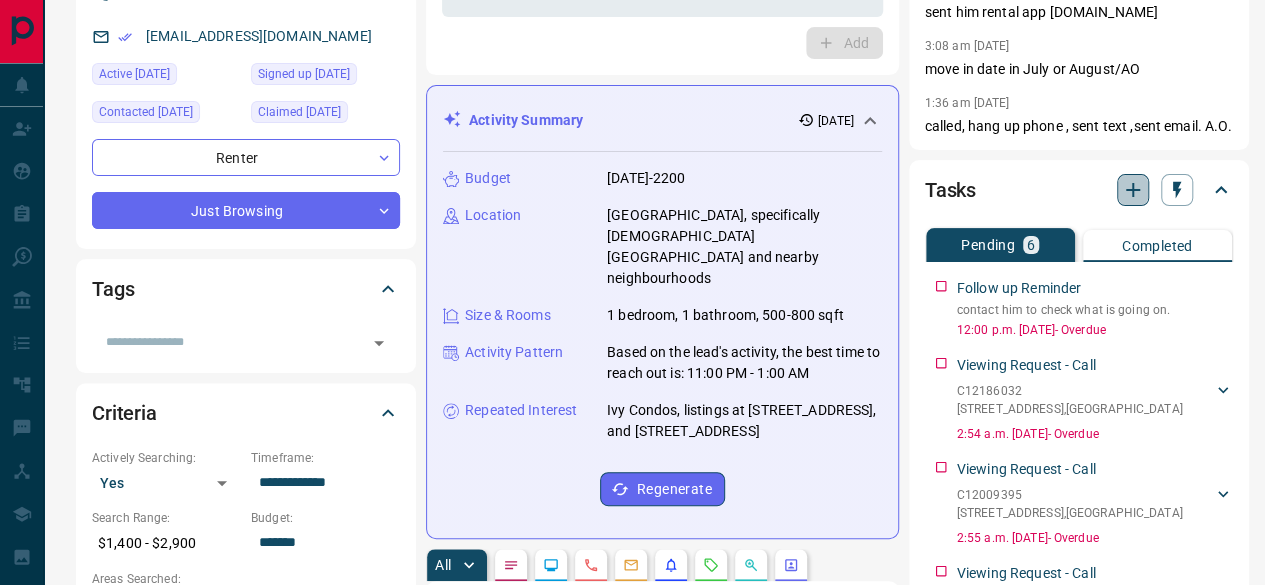 click 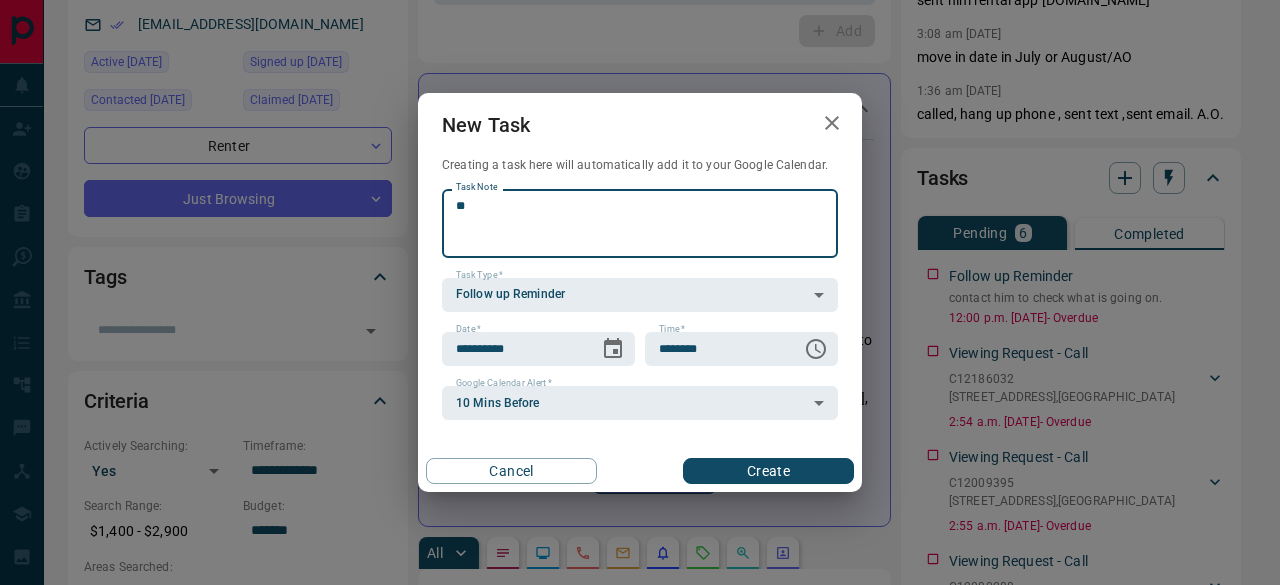 type on "*" 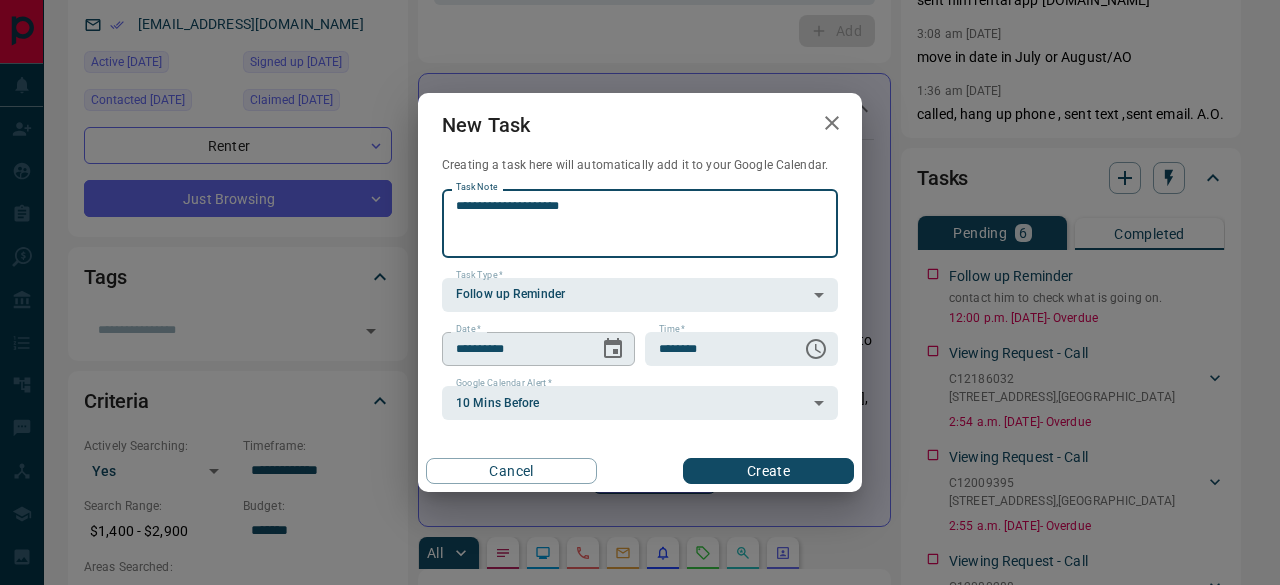 type on "**********" 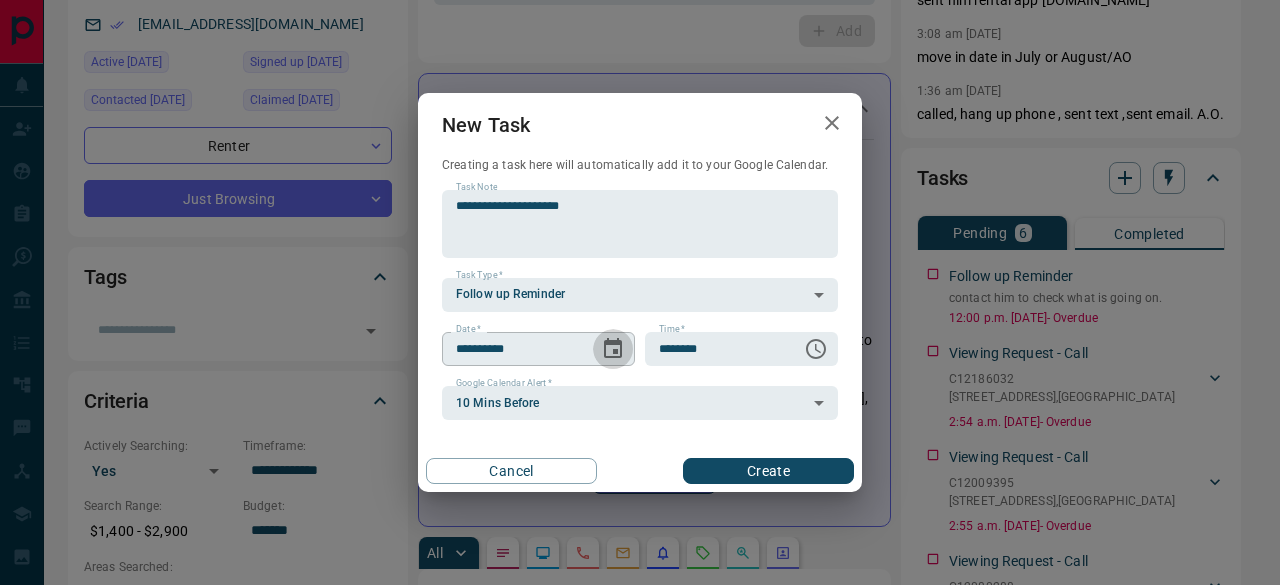 click 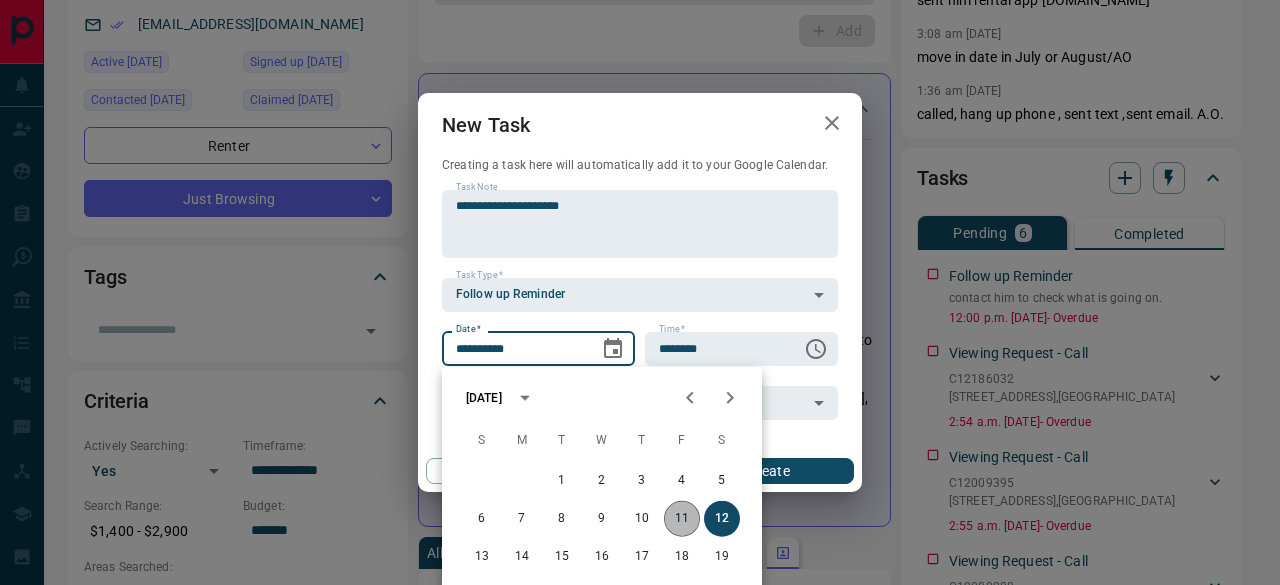 click on "11" at bounding box center [682, 519] 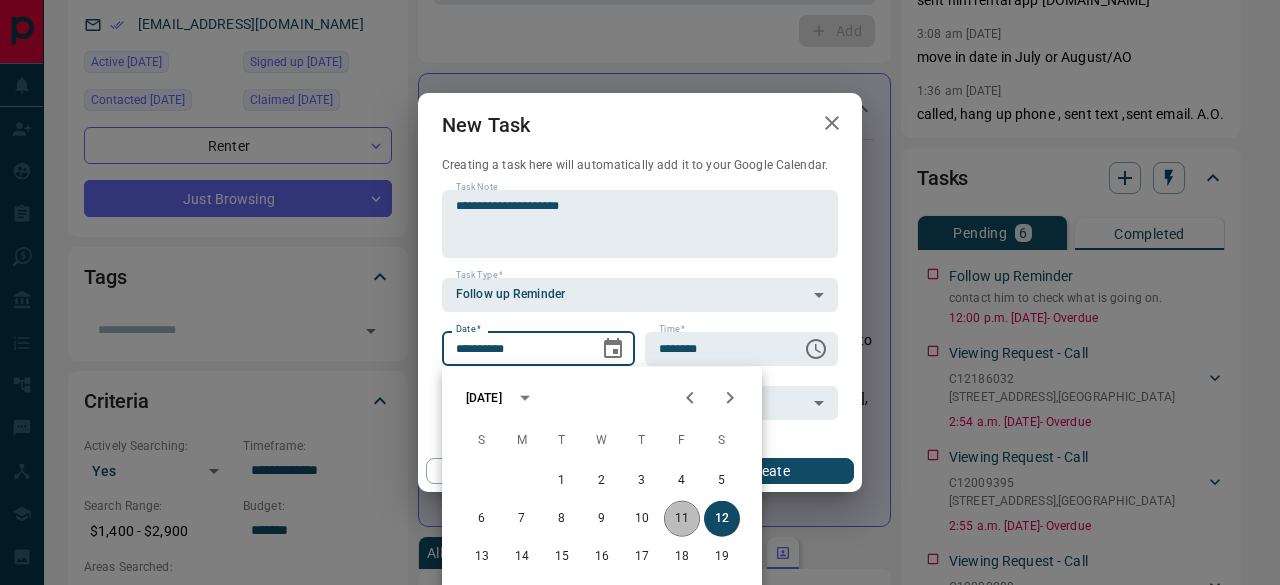 type on "**********" 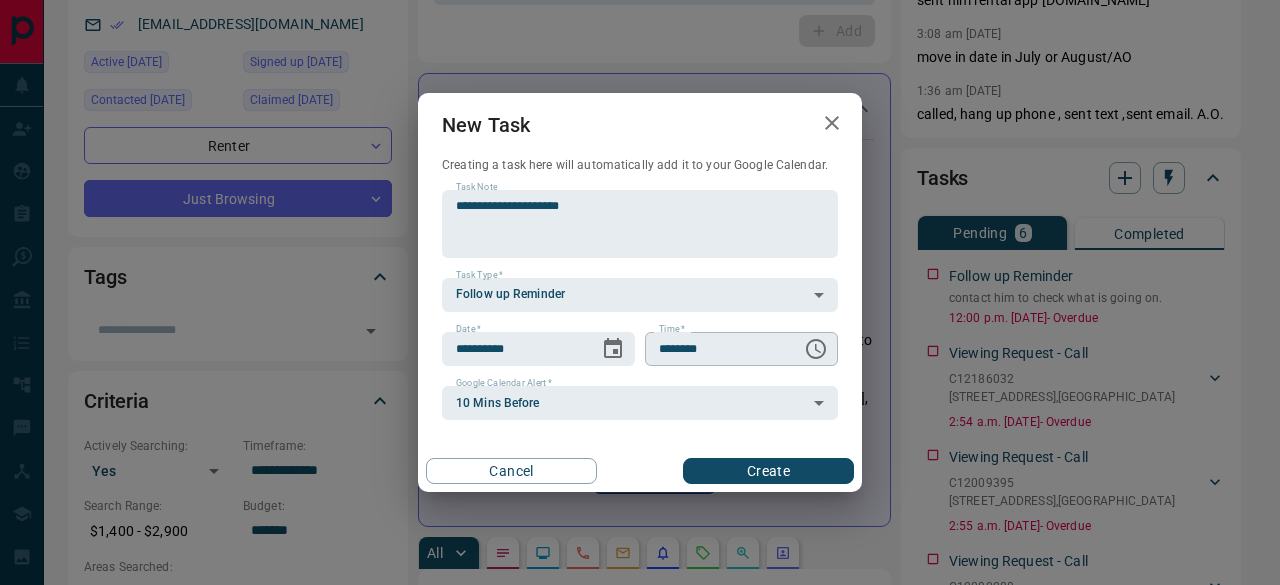 click 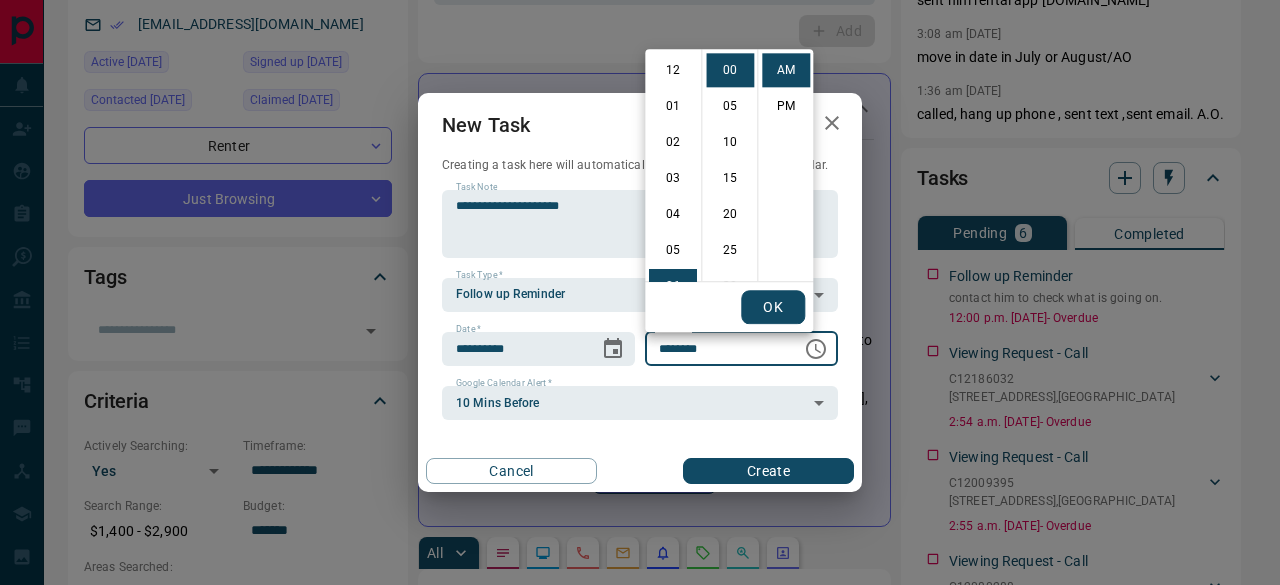 scroll, scrollTop: 216, scrollLeft: 0, axis: vertical 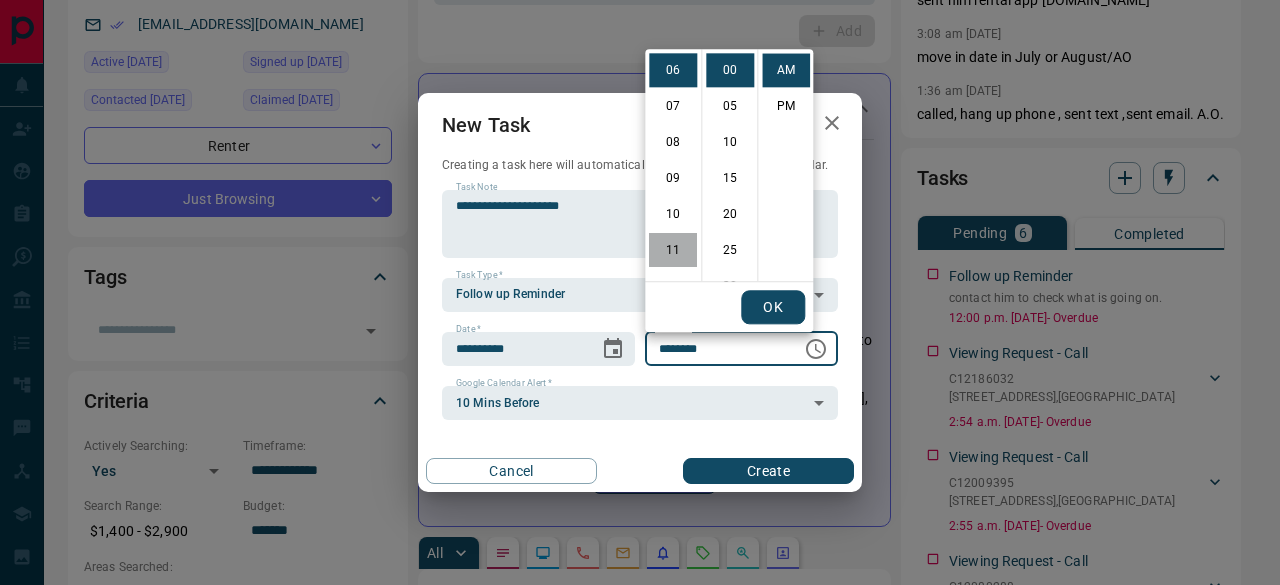 click on "11" at bounding box center (673, 250) 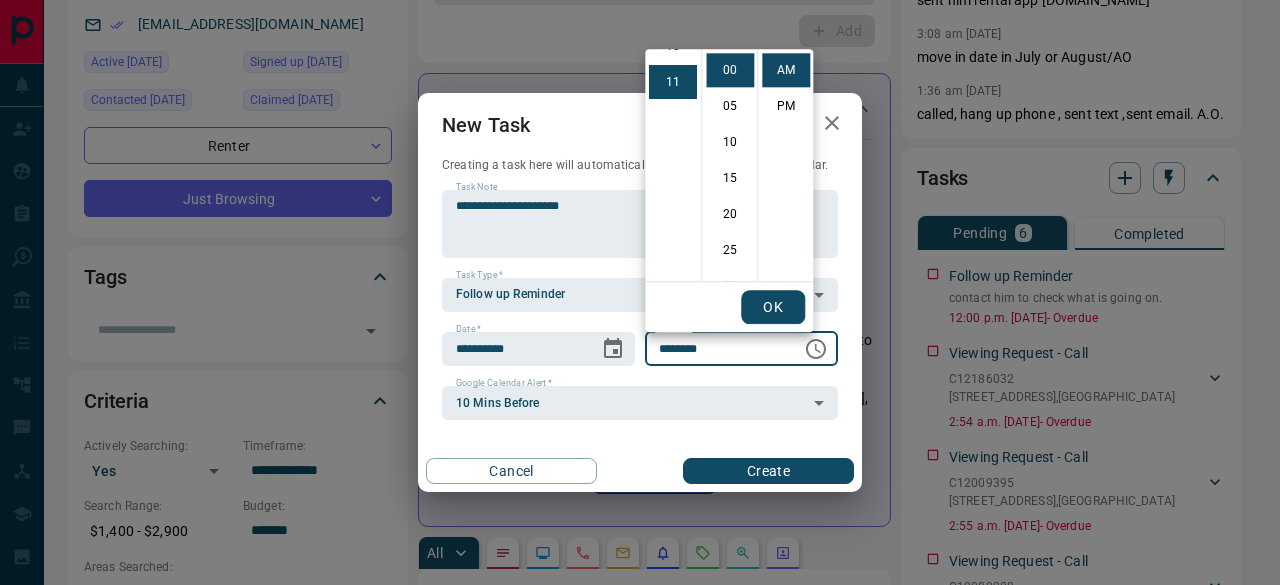 scroll, scrollTop: 390, scrollLeft: 0, axis: vertical 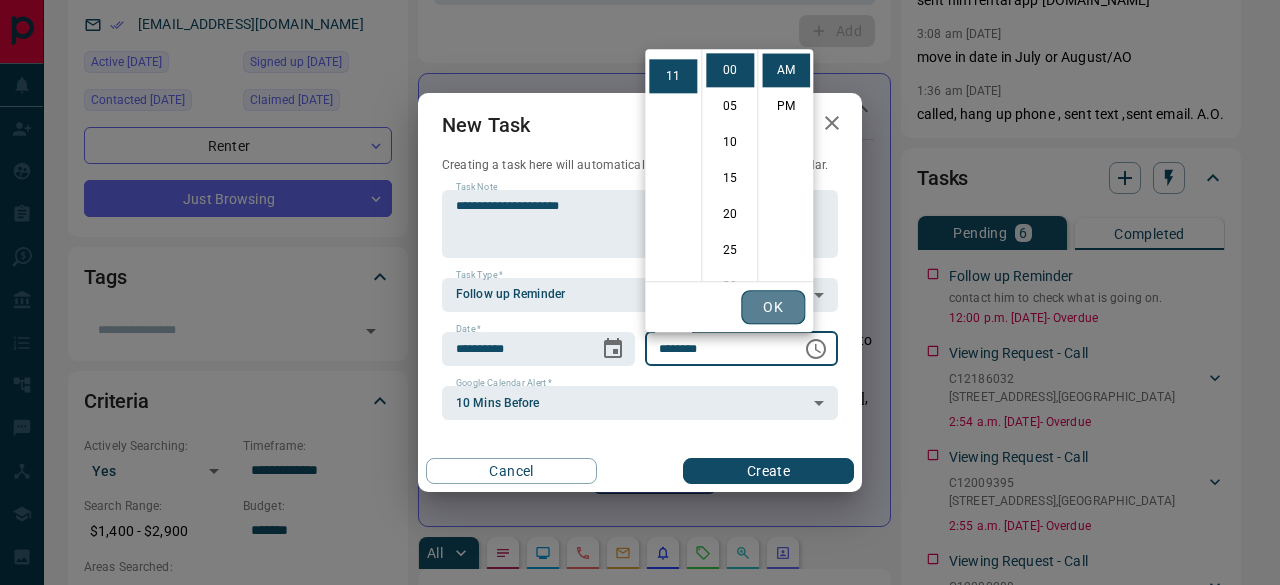 click on "OK" at bounding box center [773, 307] 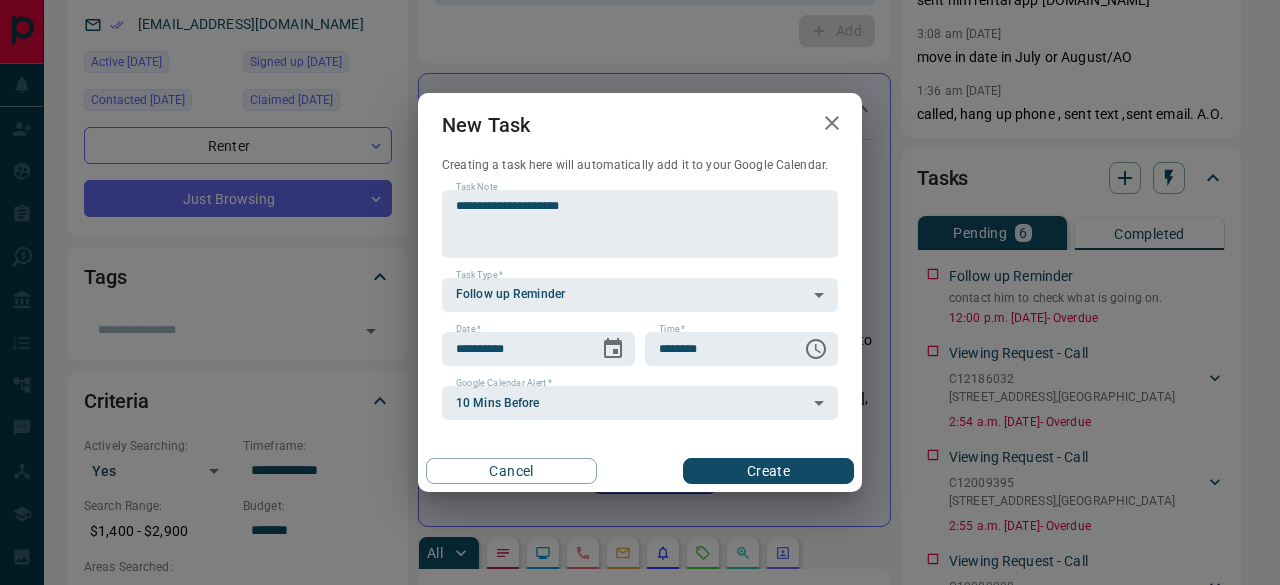 click on "Create" at bounding box center (768, 471) 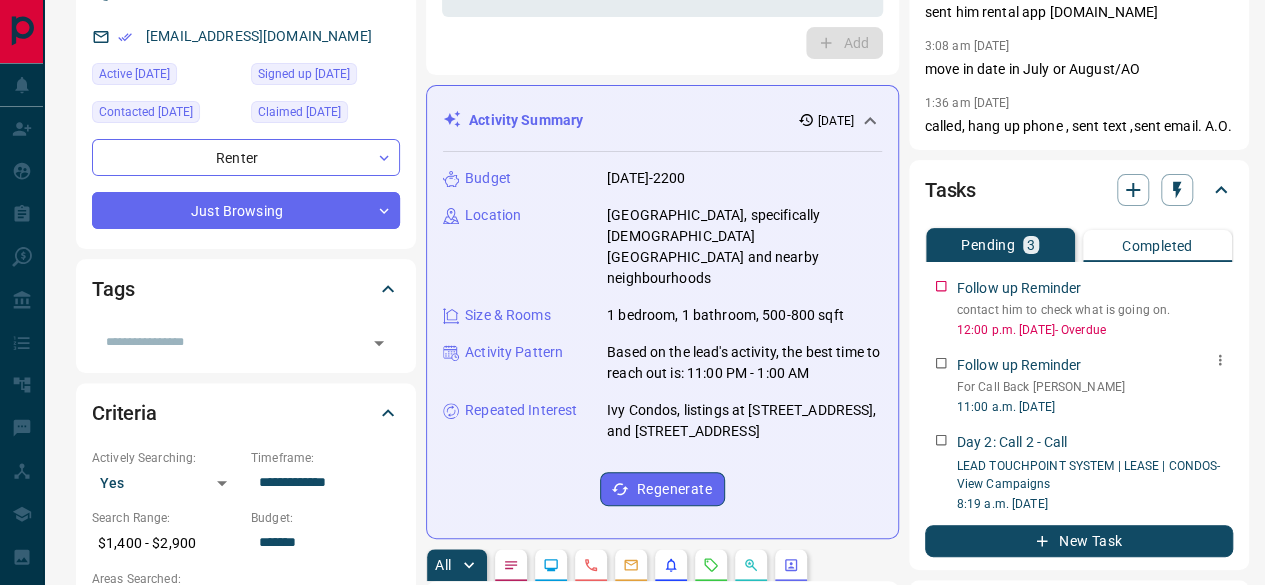 click 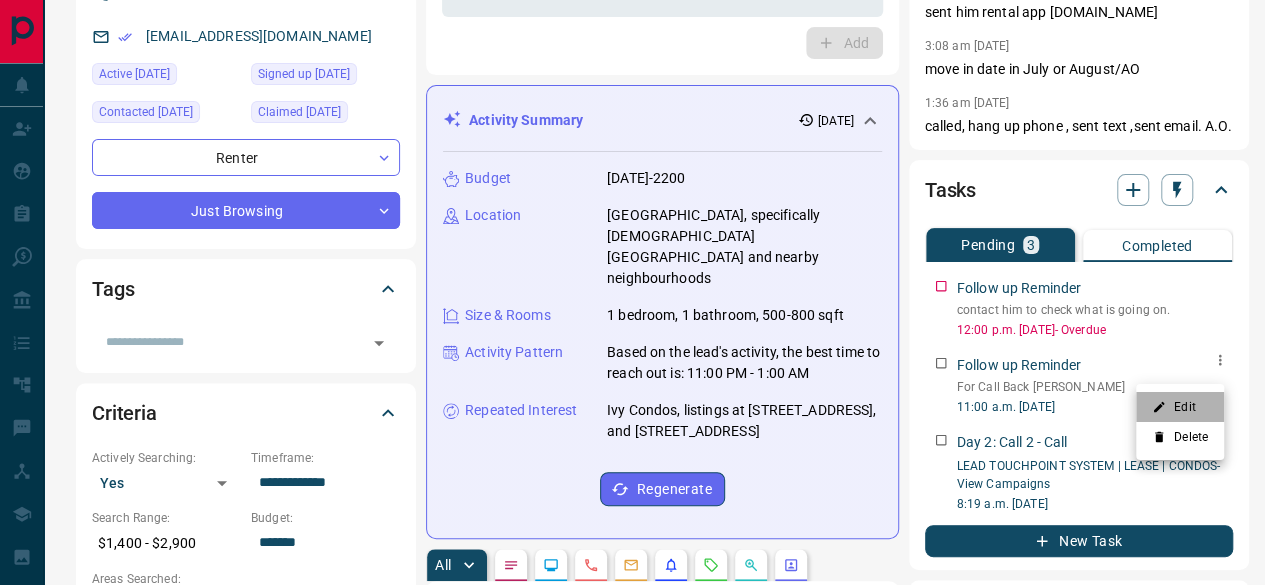click on "Edit" at bounding box center [1180, 407] 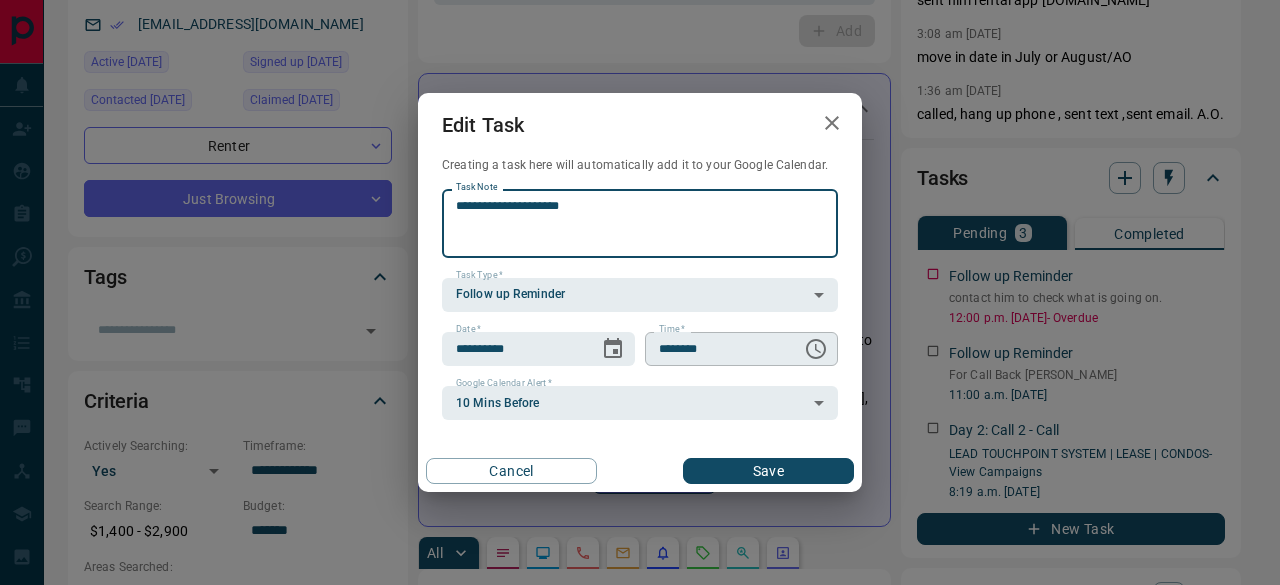 click 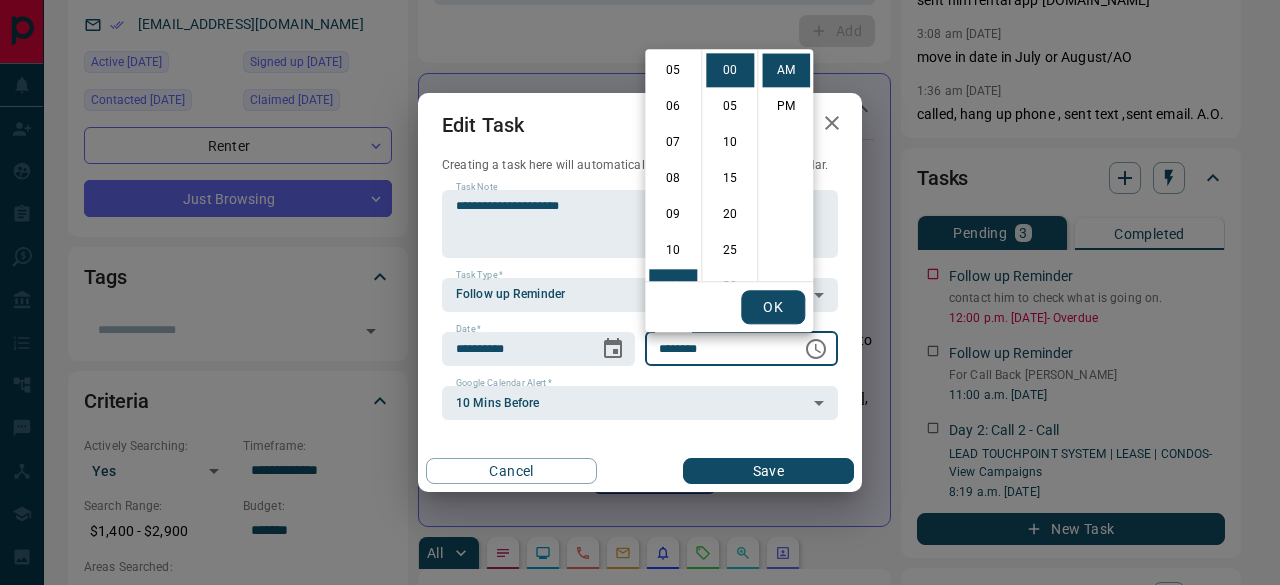 scroll, scrollTop: 200, scrollLeft: 0, axis: vertical 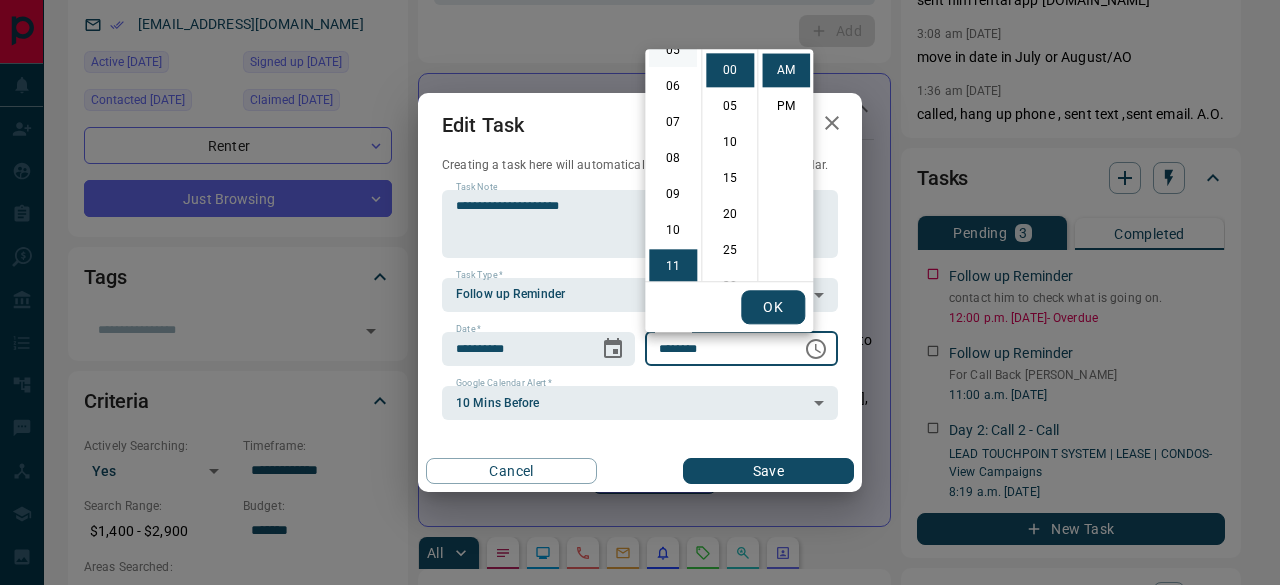click on "05" at bounding box center (673, 50) 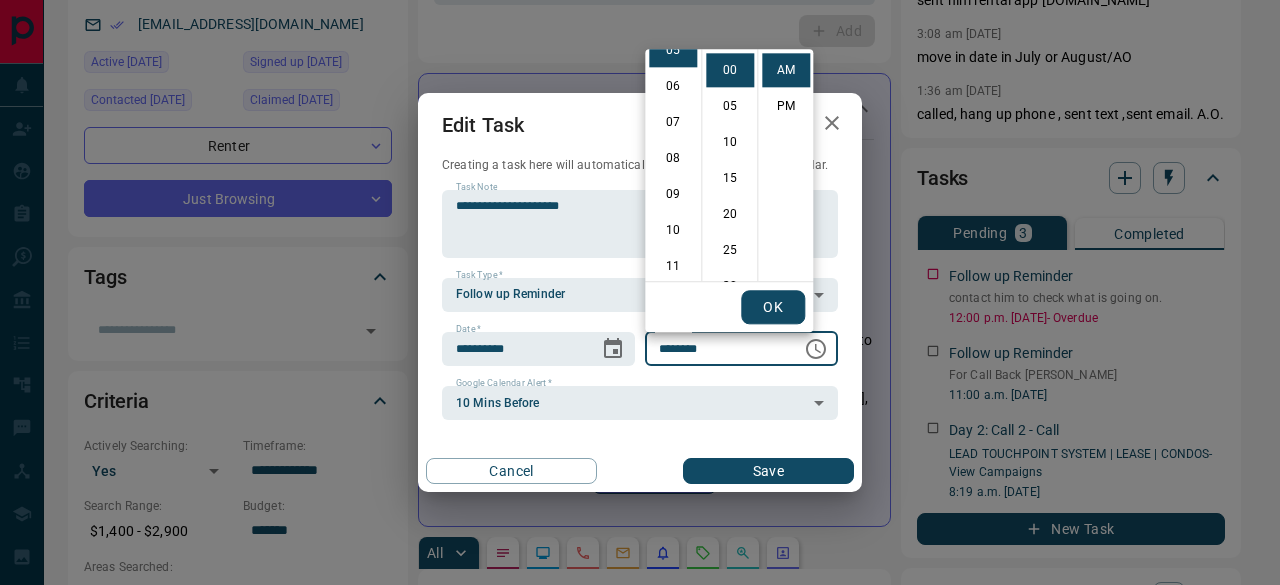 scroll, scrollTop: 180, scrollLeft: 0, axis: vertical 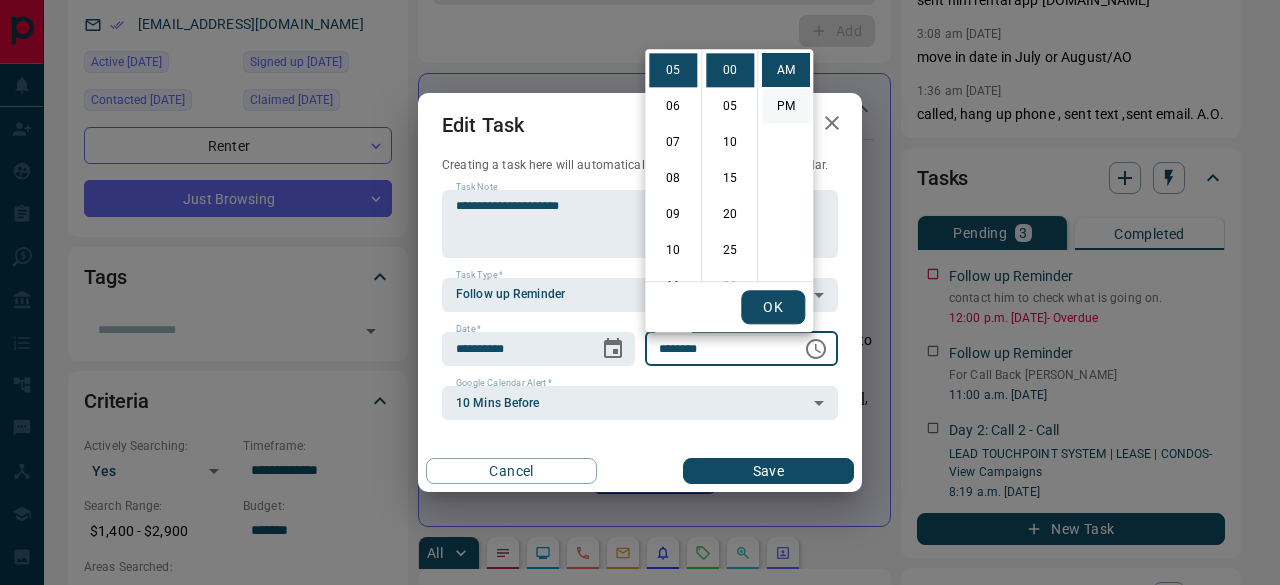 click on "PM" at bounding box center [786, 106] 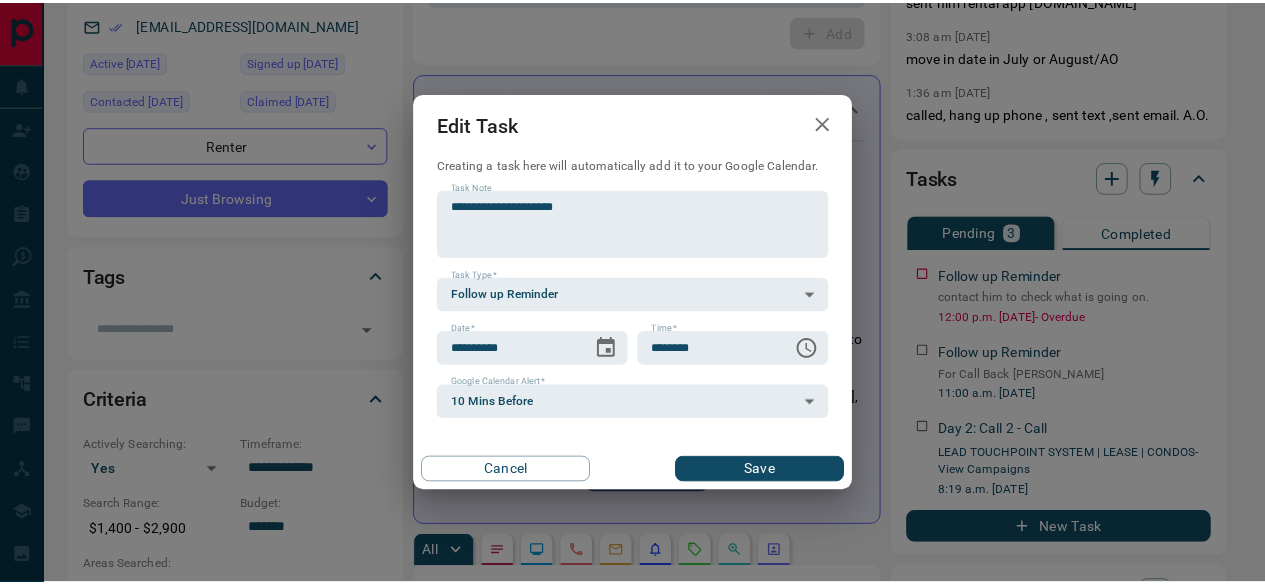 scroll, scrollTop: 30, scrollLeft: 0, axis: vertical 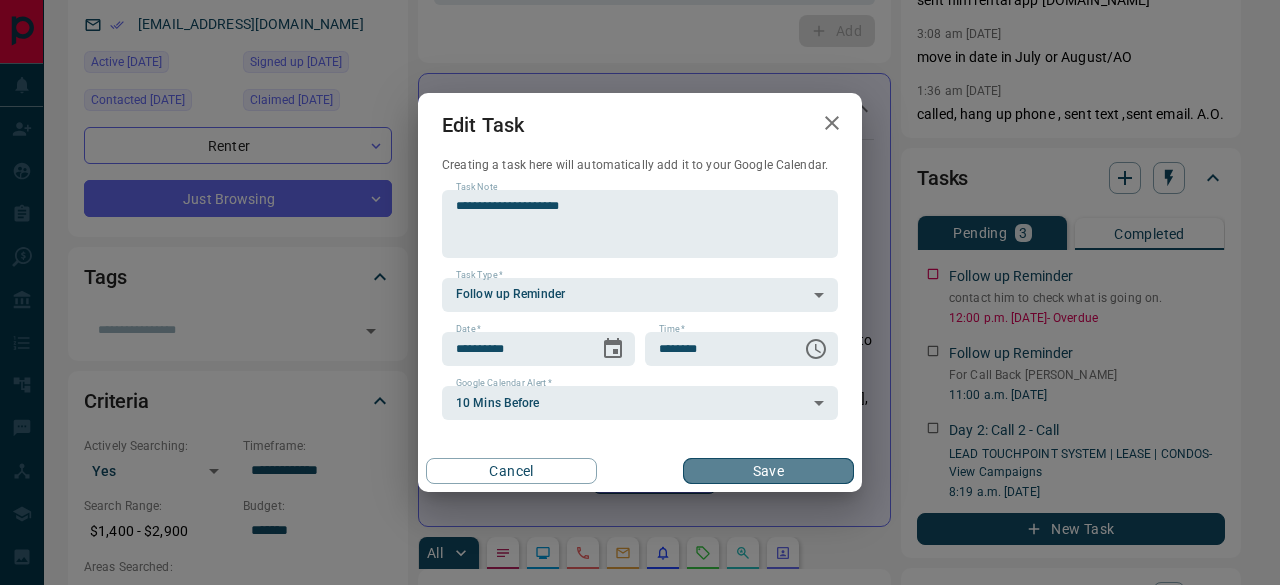 click on "Save" at bounding box center [768, 471] 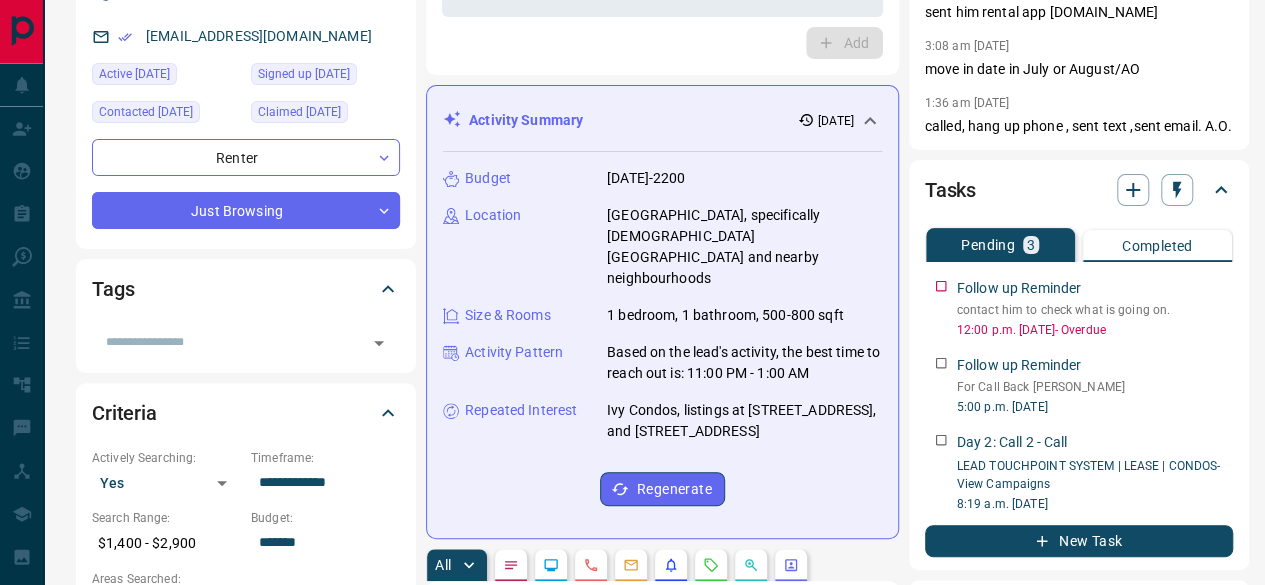 scroll, scrollTop: 0, scrollLeft: 0, axis: both 